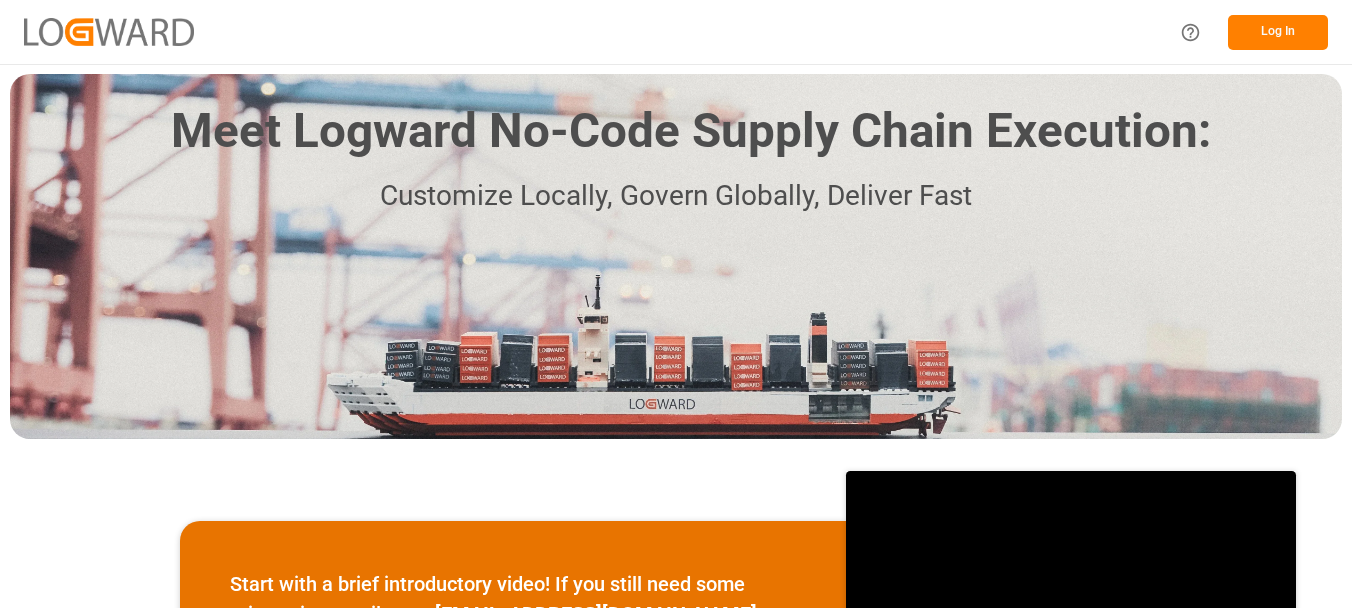 scroll, scrollTop: 0, scrollLeft: 0, axis: both 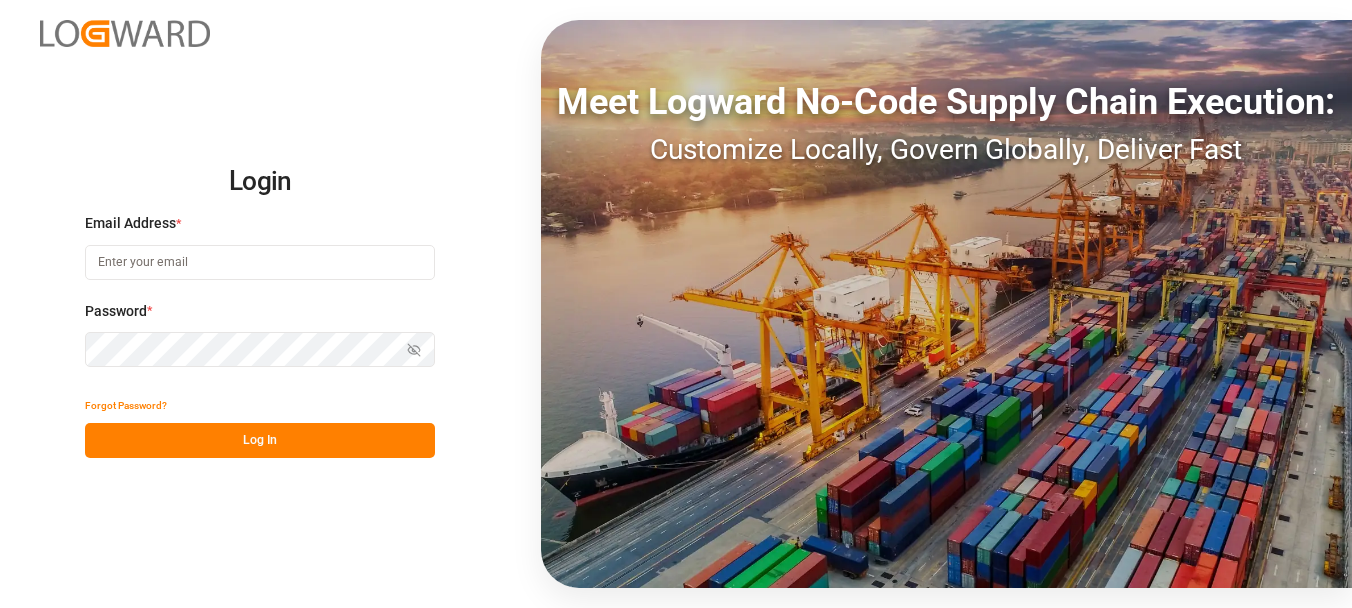 type on "[EMAIL_ADDRESS][PERSON_NAME][DOMAIN_NAME]" 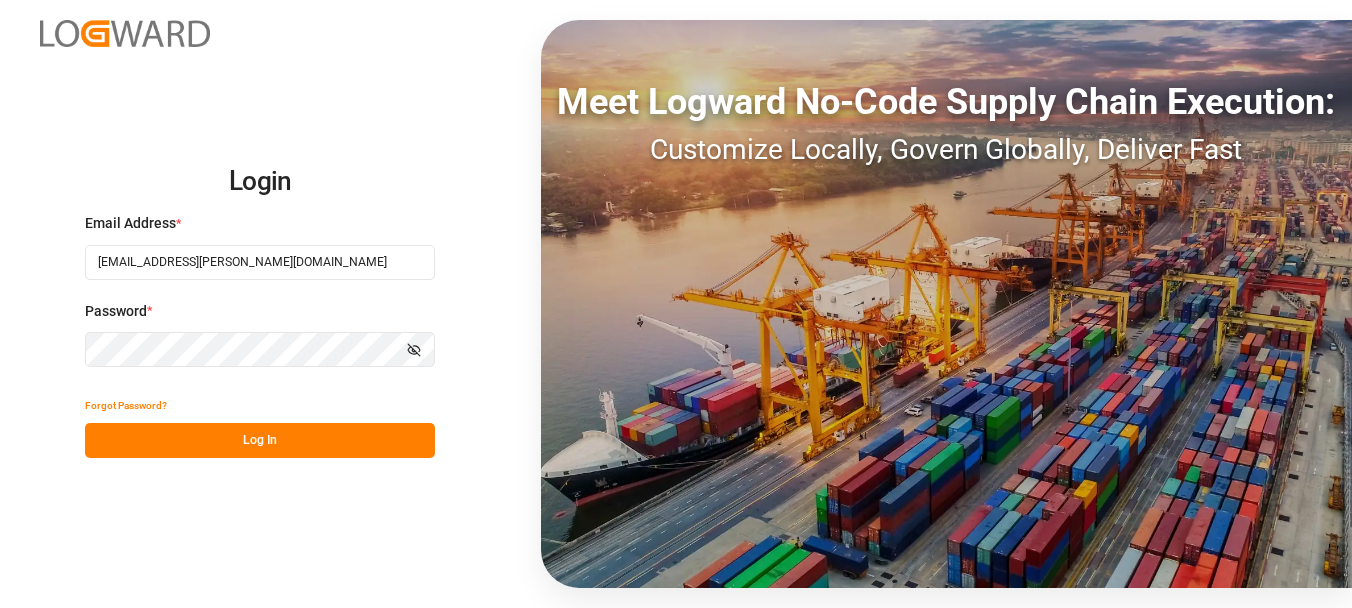 click on "Log In" at bounding box center [260, 440] 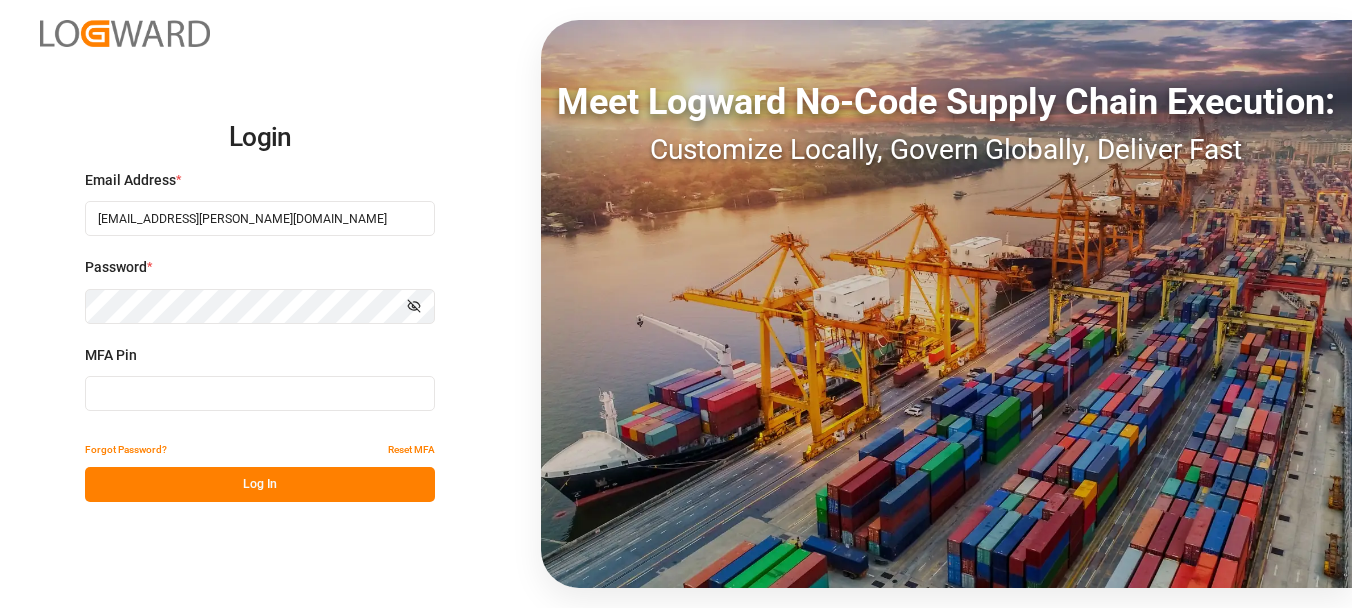 click on "Reset MFA" at bounding box center [411, 449] 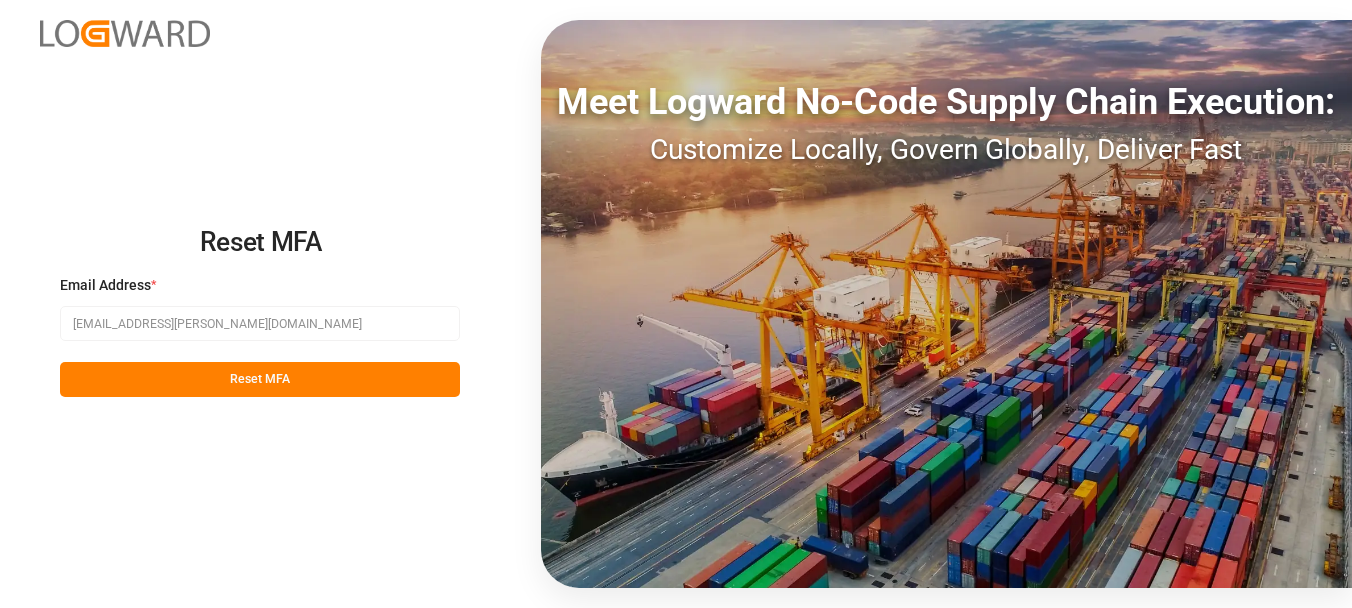 click on "Reset MFA" at bounding box center (260, 379) 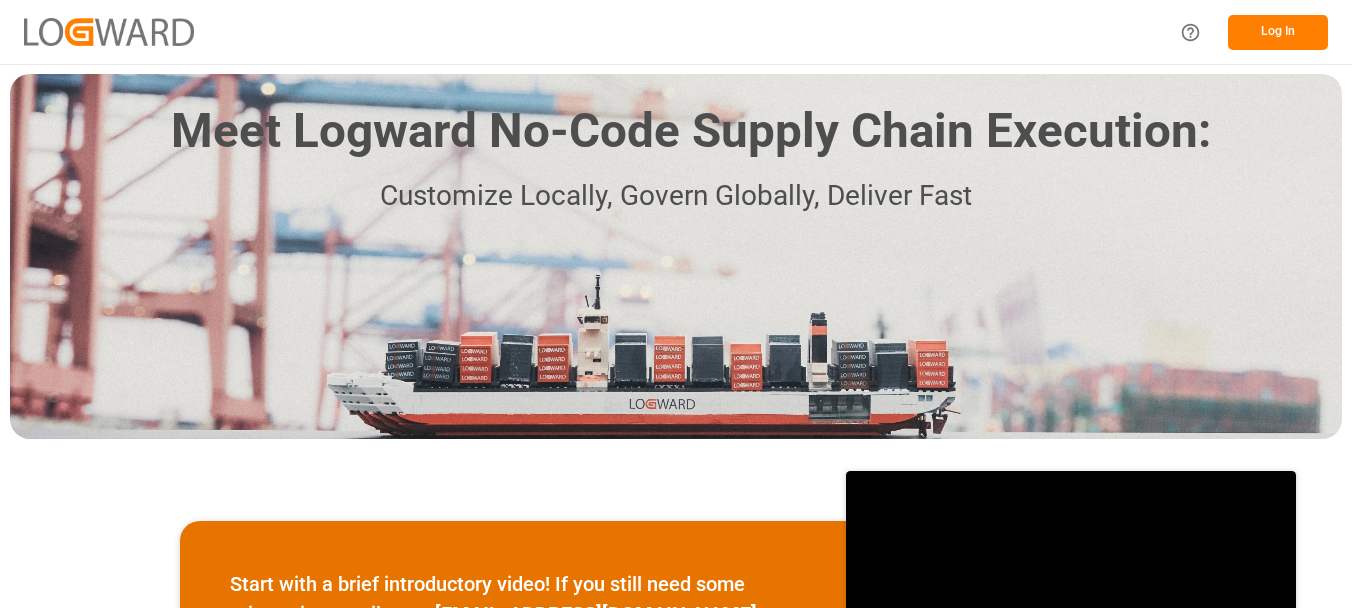 click on "Log In" at bounding box center (1278, 32) 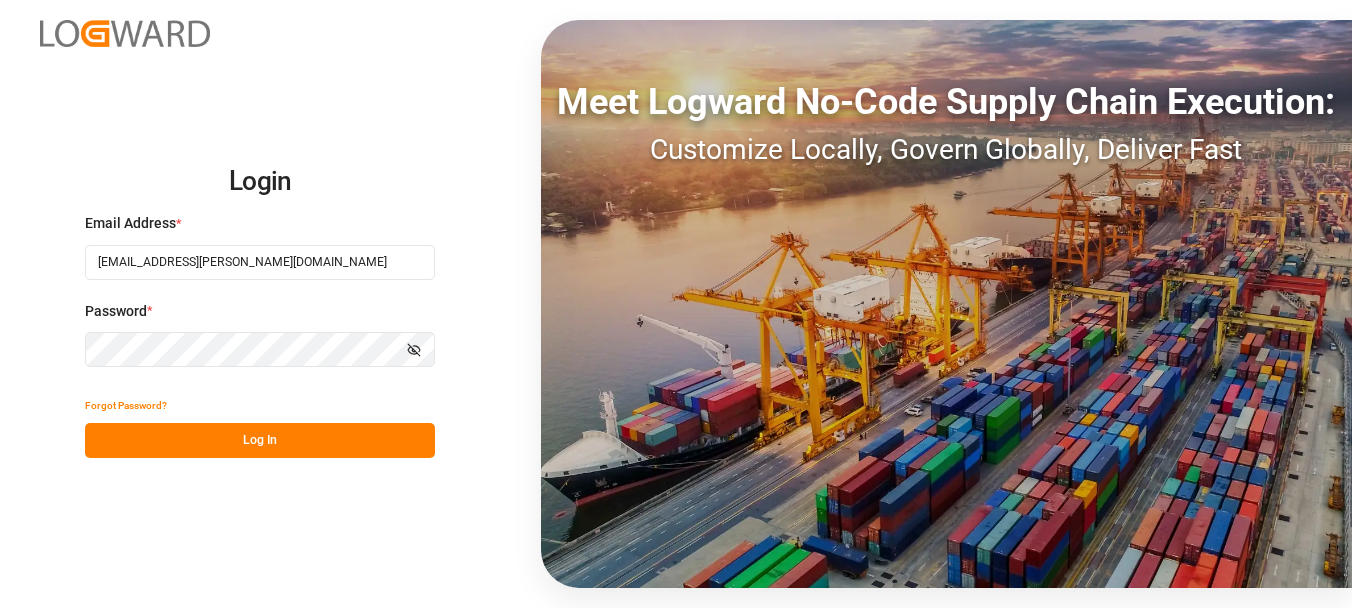 click on "Log In" at bounding box center [260, 440] 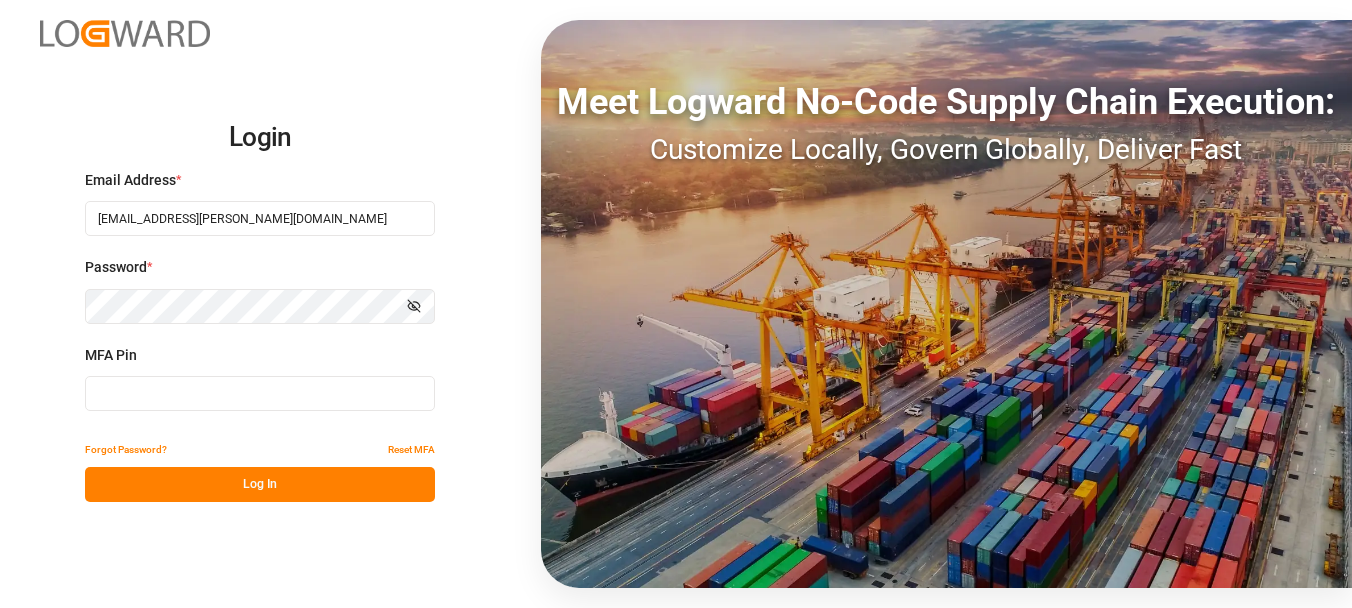 click at bounding box center [260, 393] 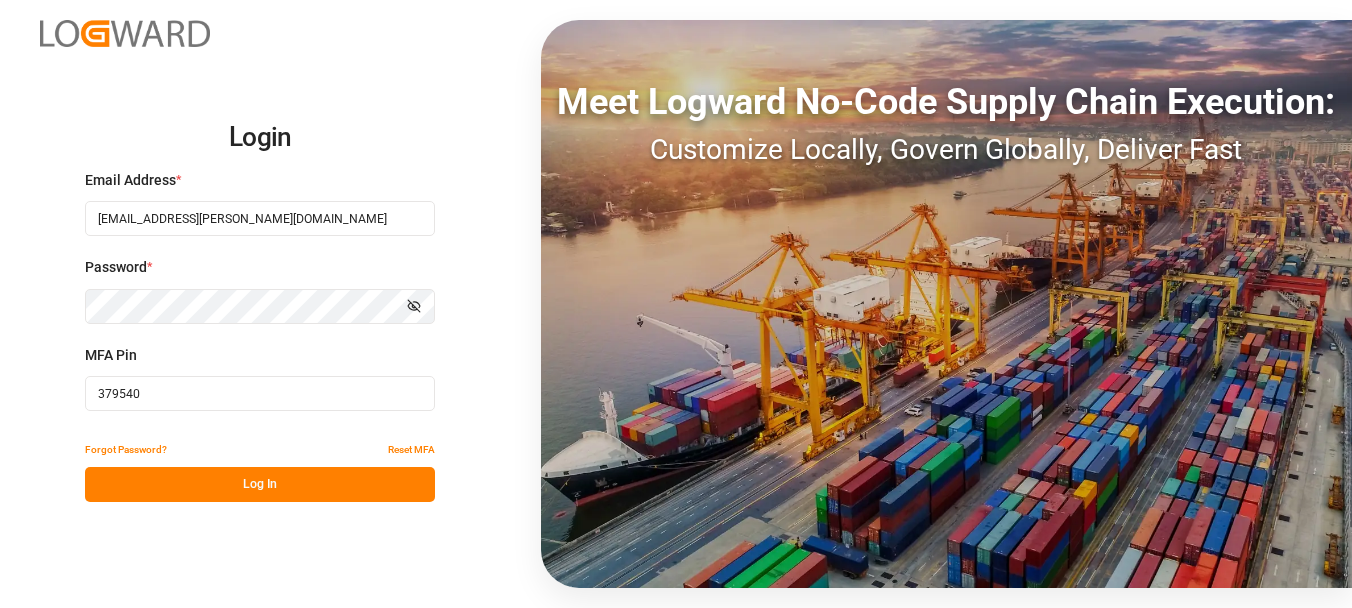 type on "379540" 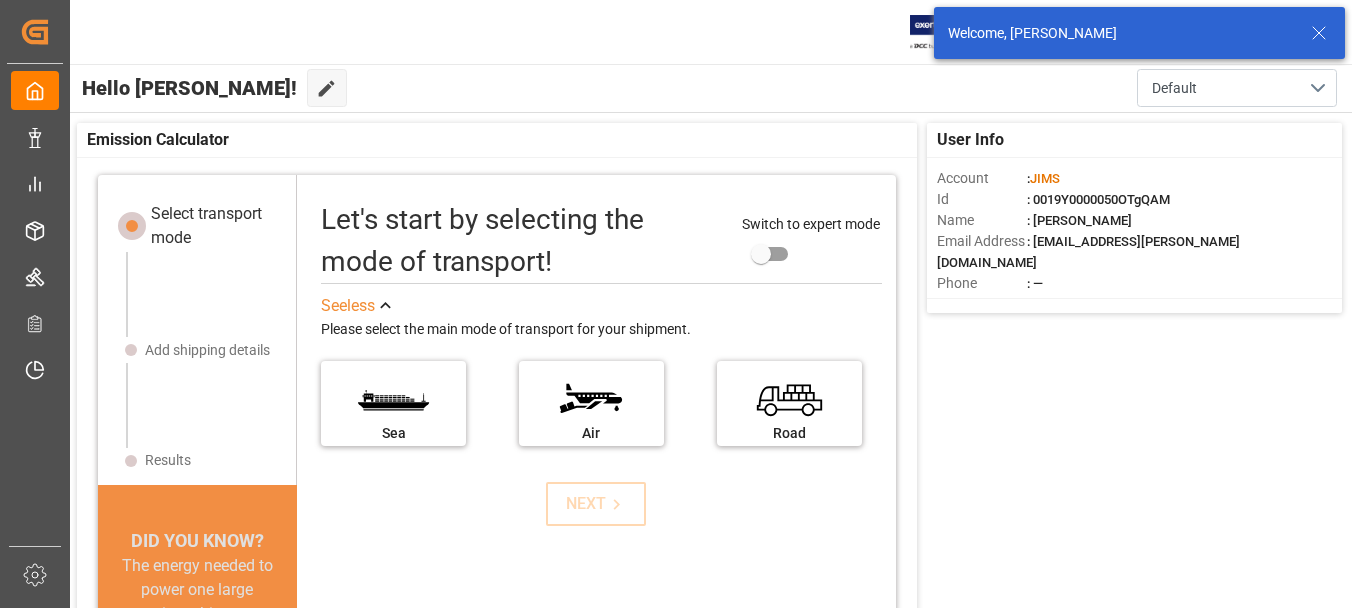 click 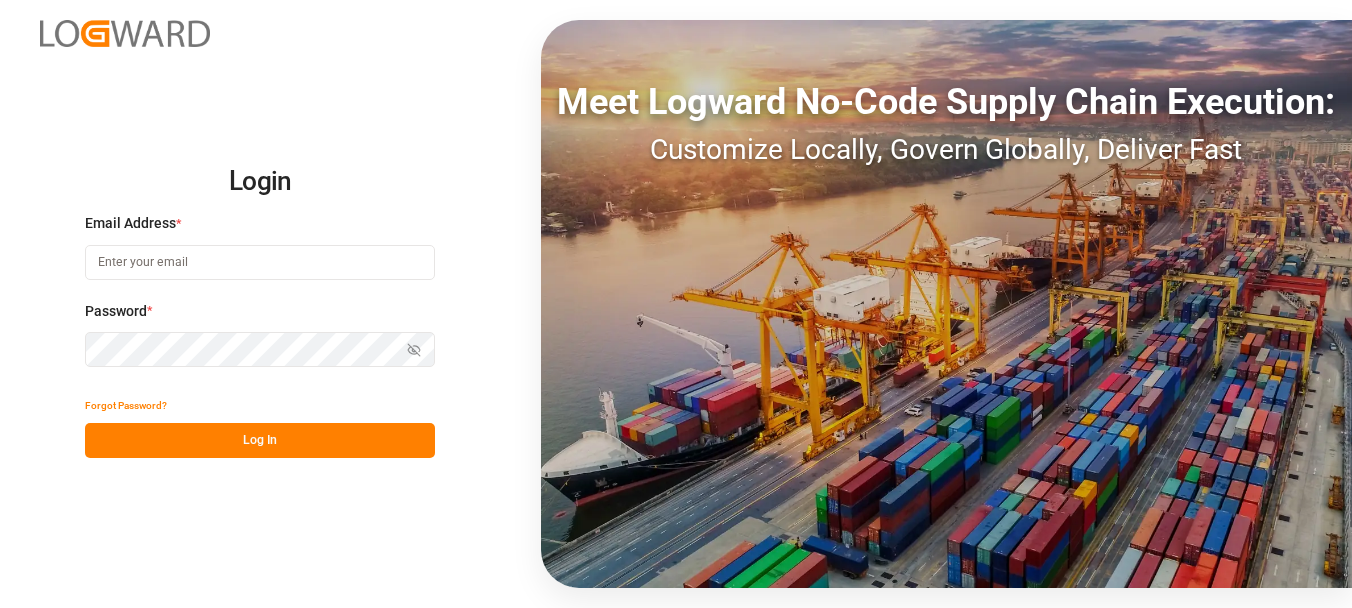 scroll, scrollTop: 0, scrollLeft: 0, axis: both 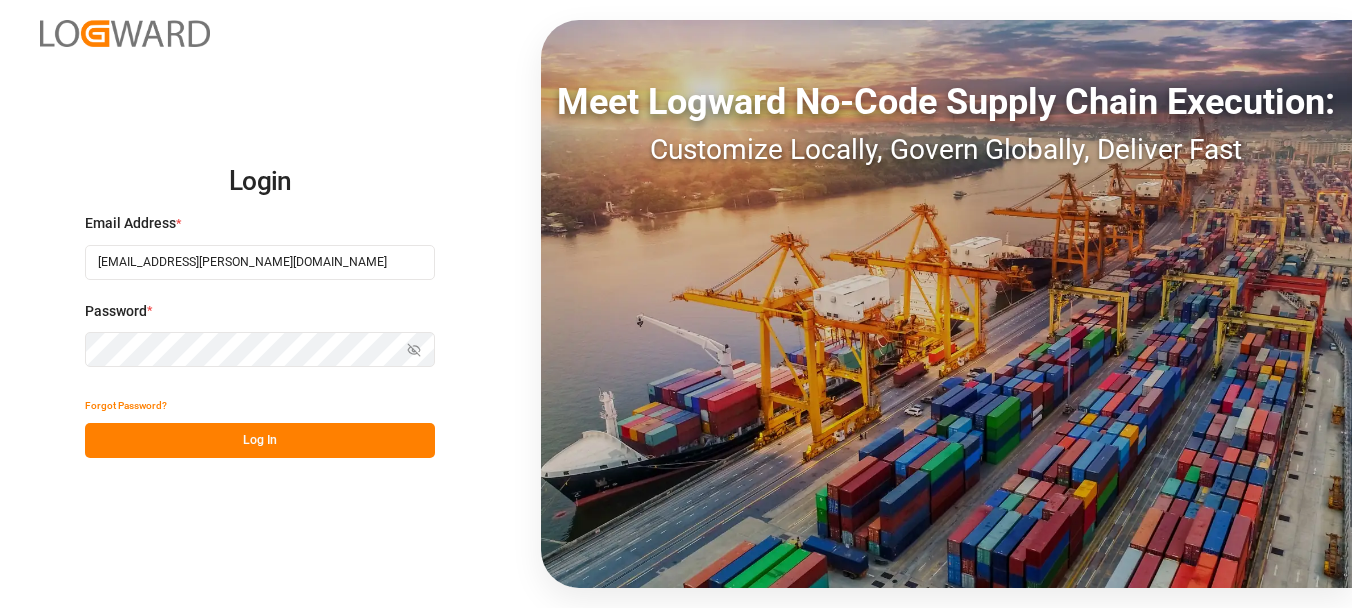 click on "Log In" at bounding box center (260, 440) 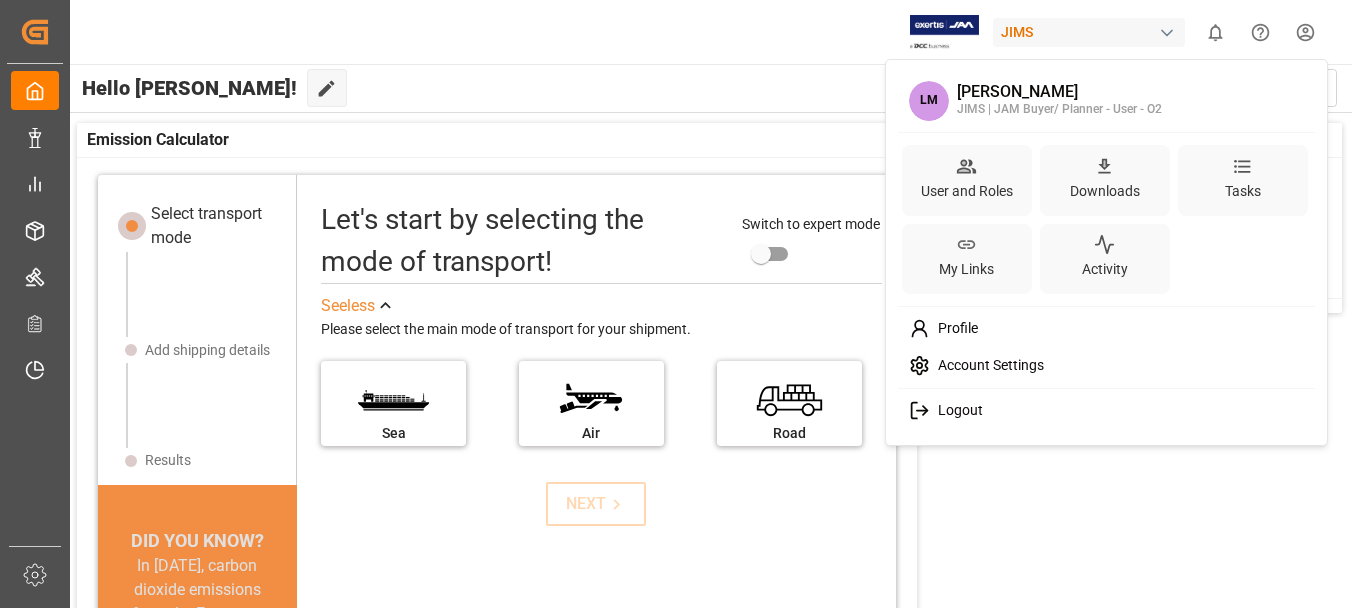 click on "Created by potrace 1.15, written by Peter Selinger 2001-2017 Created by potrace 1.15, written by Peter Selinger 2001-2017 My Cockpit My Cockpit Data Management Data Management My Reports My Reports Order Management Order Management Master Data Master Data Logward Add-ons Logward Add-ons Timeslot Management V2 Timeslot Management V2 Sidebar Settings Back to main menu JIMS 0 Notifications Only show unread All Watching Mark all categories read No notifications Hello Lilla! Edit Cockpit Default User Info Account  :  JIMS Id  : 0019Y0000050OTgQAM Name  : Lilla Magri  Email Address  : lilla.magri@coastmusic.com Phone  : — Account Type  : Shipper Emission Calculator Select transport mode Add shipping details Results DID YOU KNOW? A 10% reduction in ship speed can cut emissions by an estimated 19% (Bloomberg) The energy needed to power one large container ship across the ocean in a single day is the same needed to power 50,000 homes (International Chamber of Shipping) Let's start by selecting the mode of transport!" at bounding box center [676, 304] 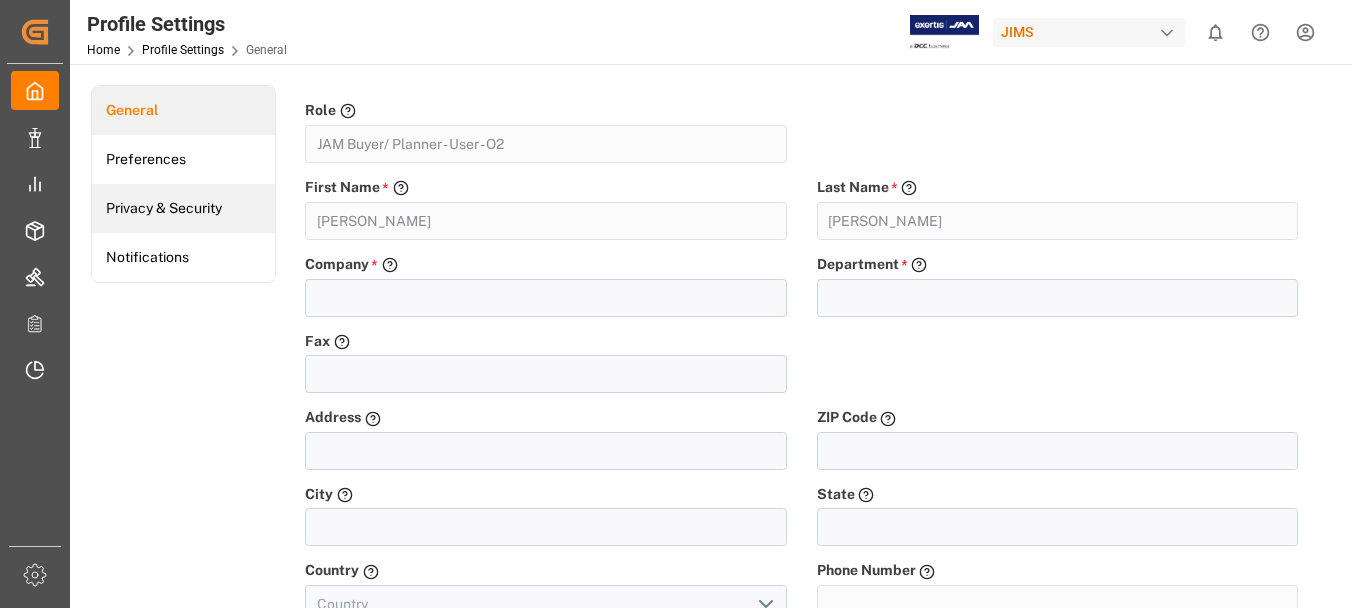 click on "Privacy & Security" at bounding box center (183, 208) 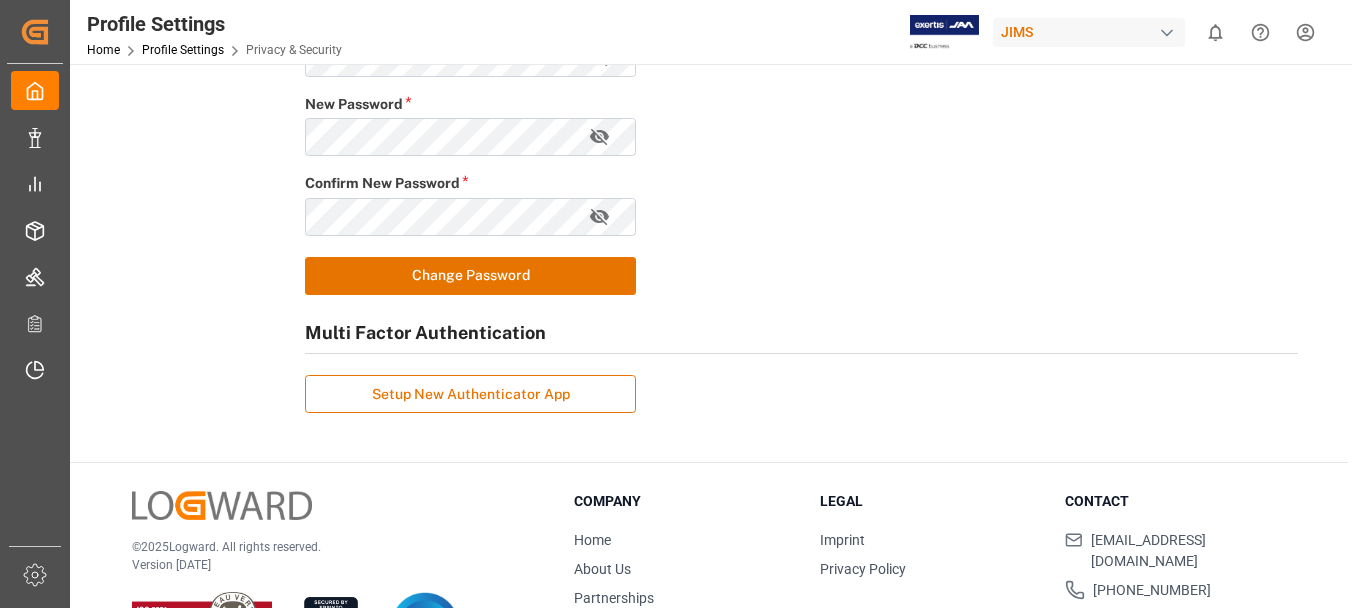 scroll, scrollTop: 340, scrollLeft: 0, axis: vertical 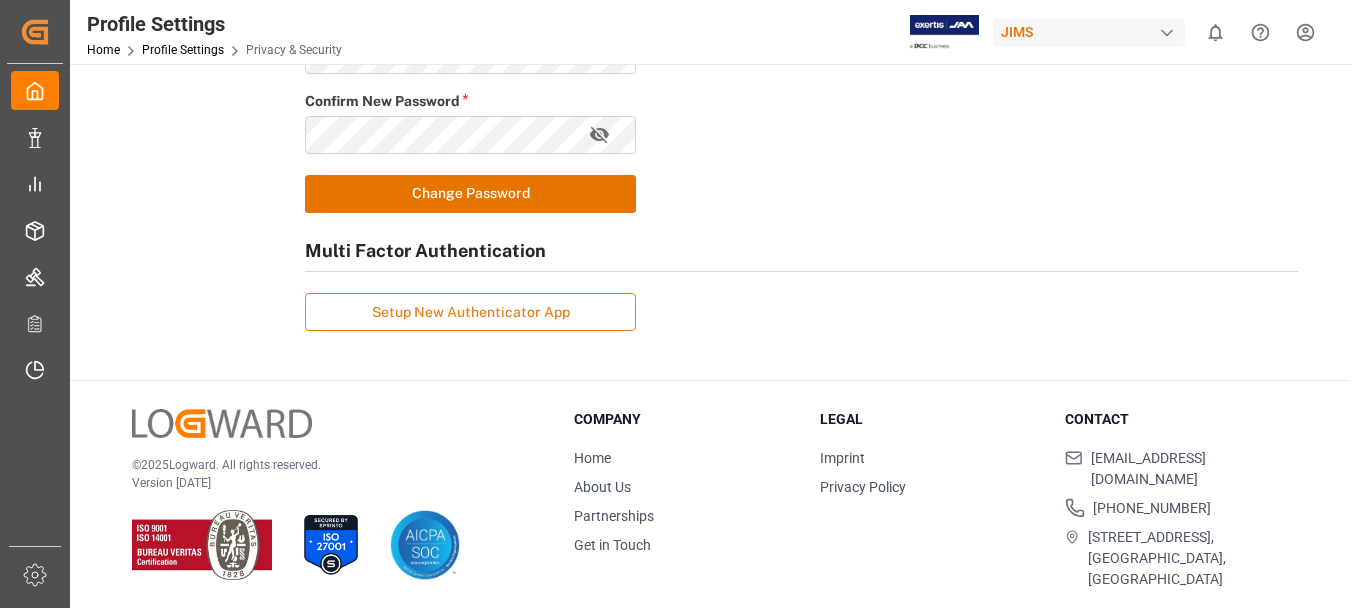 click on "Setup New Authenticator App" at bounding box center [470, 312] 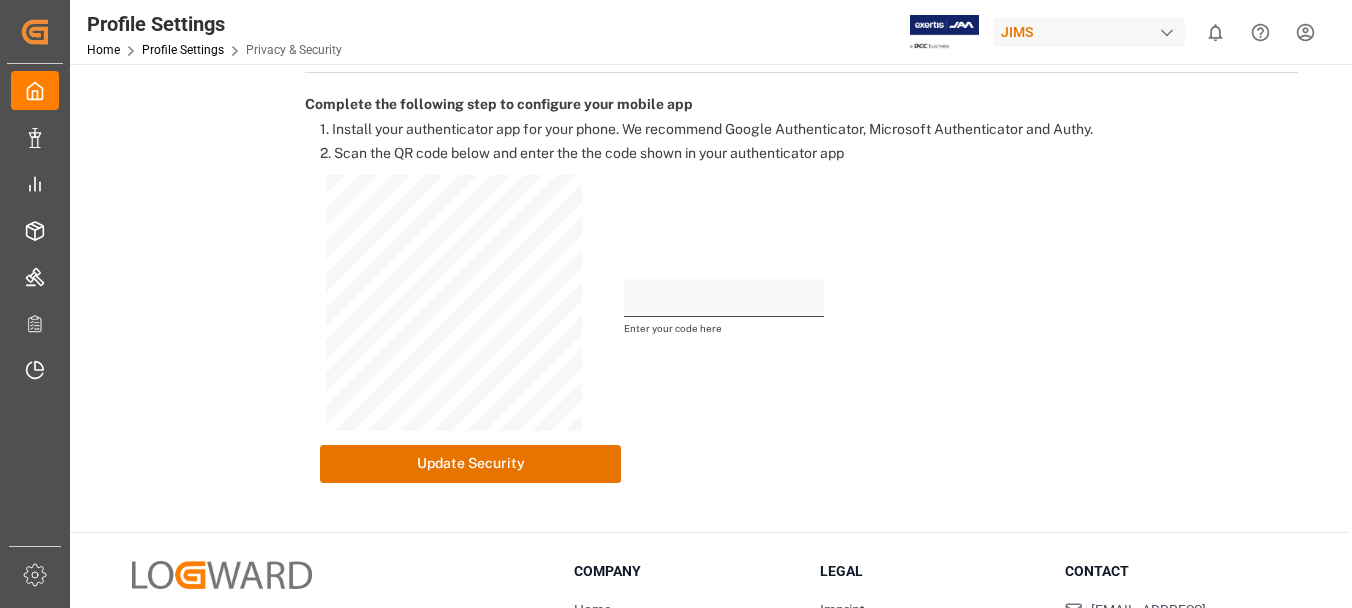 scroll, scrollTop: 540, scrollLeft: 0, axis: vertical 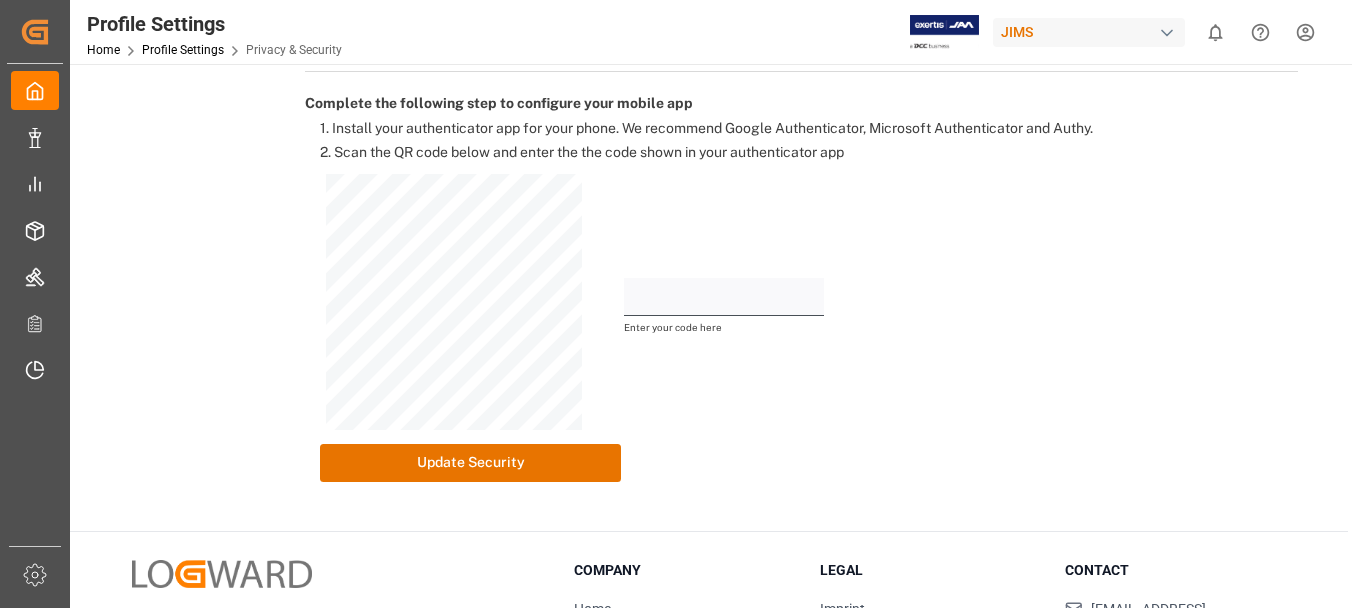 click on "Enter your code here Field is required" at bounding box center [801, 309] 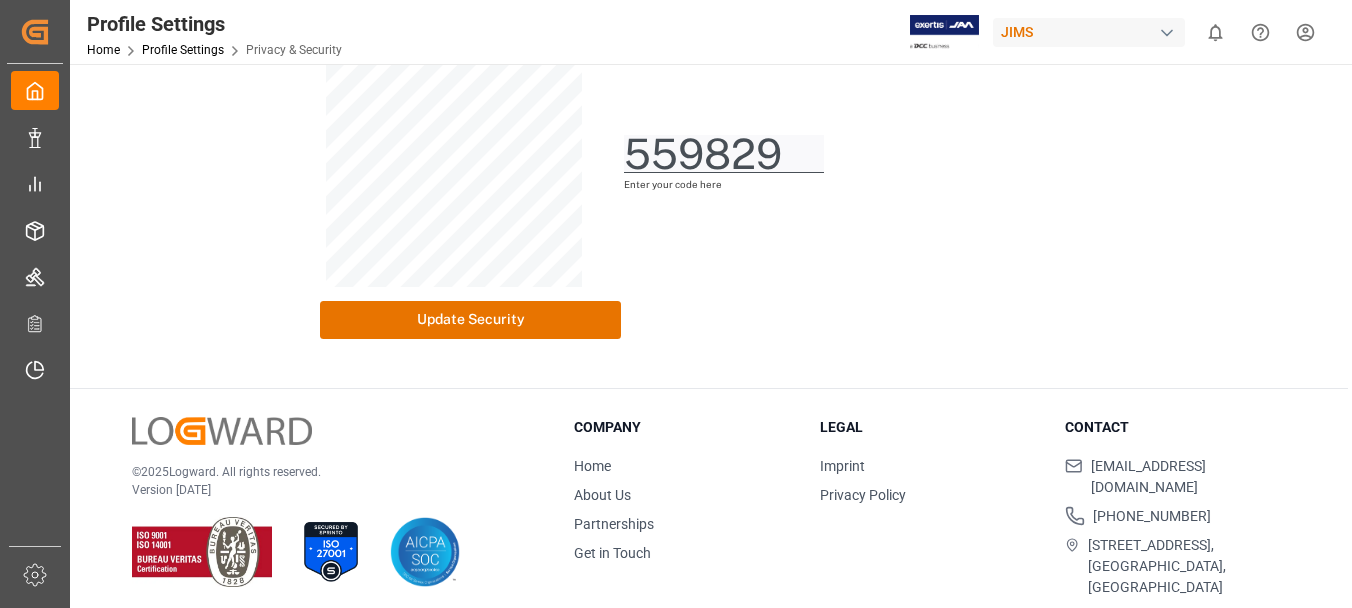 scroll, scrollTop: 690, scrollLeft: 0, axis: vertical 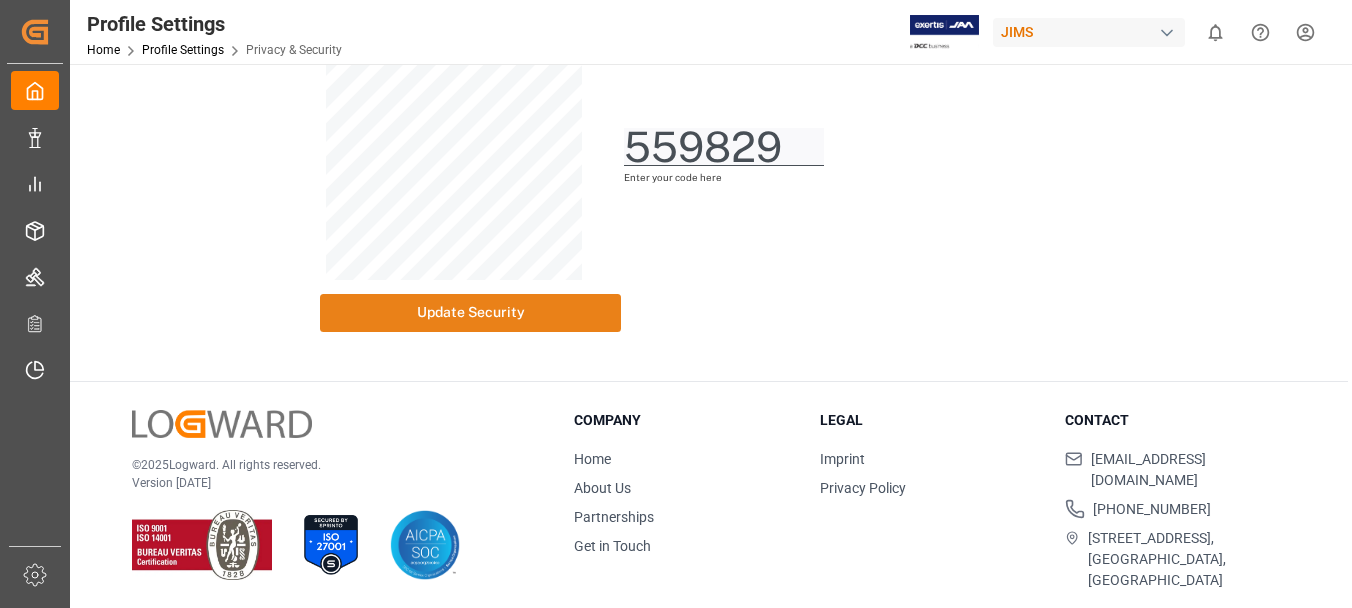 type on "559829" 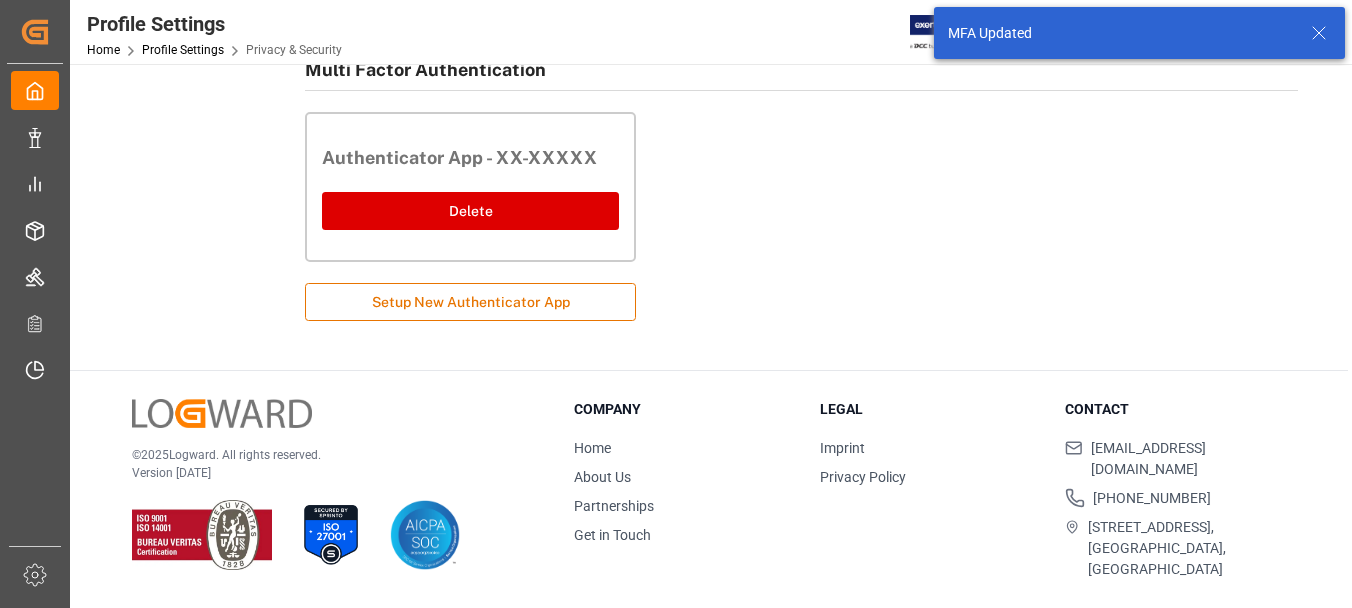 scroll, scrollTop: 511, scrollLeft: 0, axis: vertical 